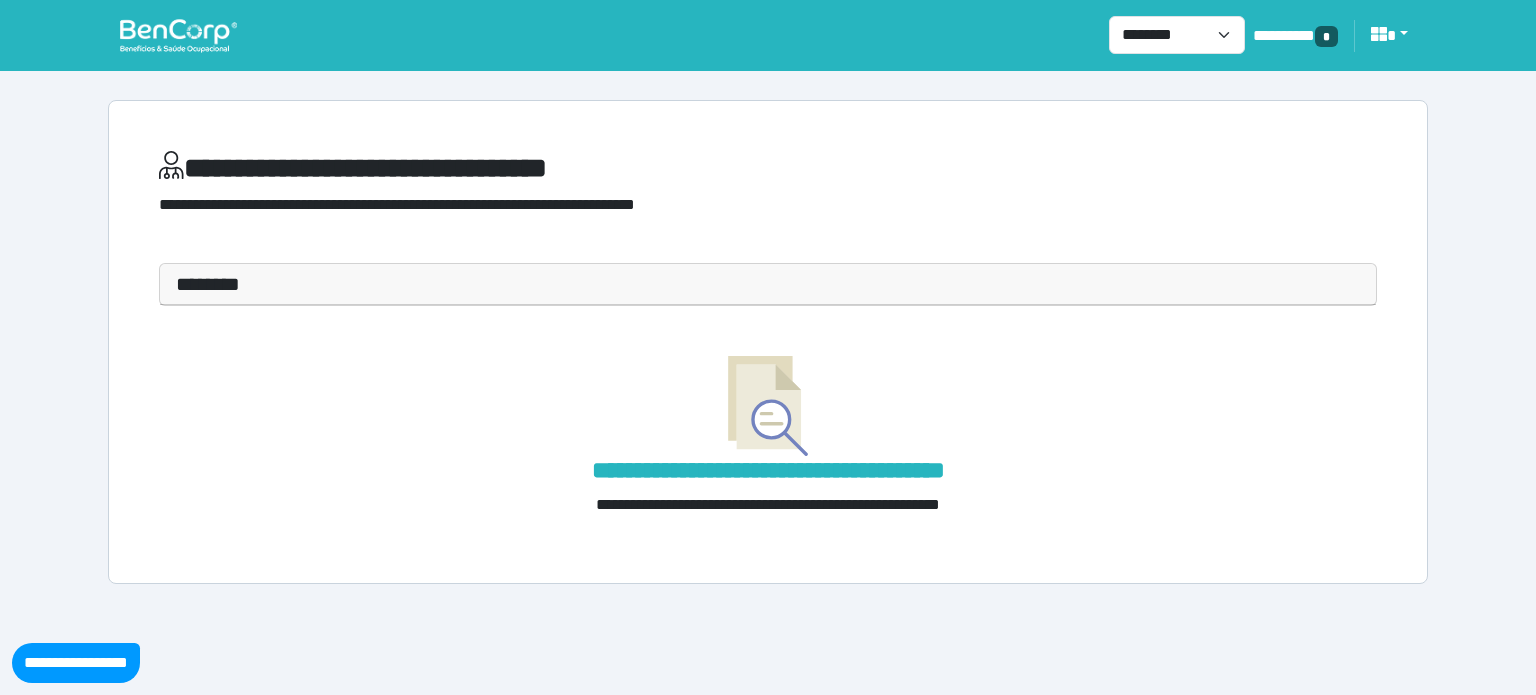 click at bounding box center [178, 35] 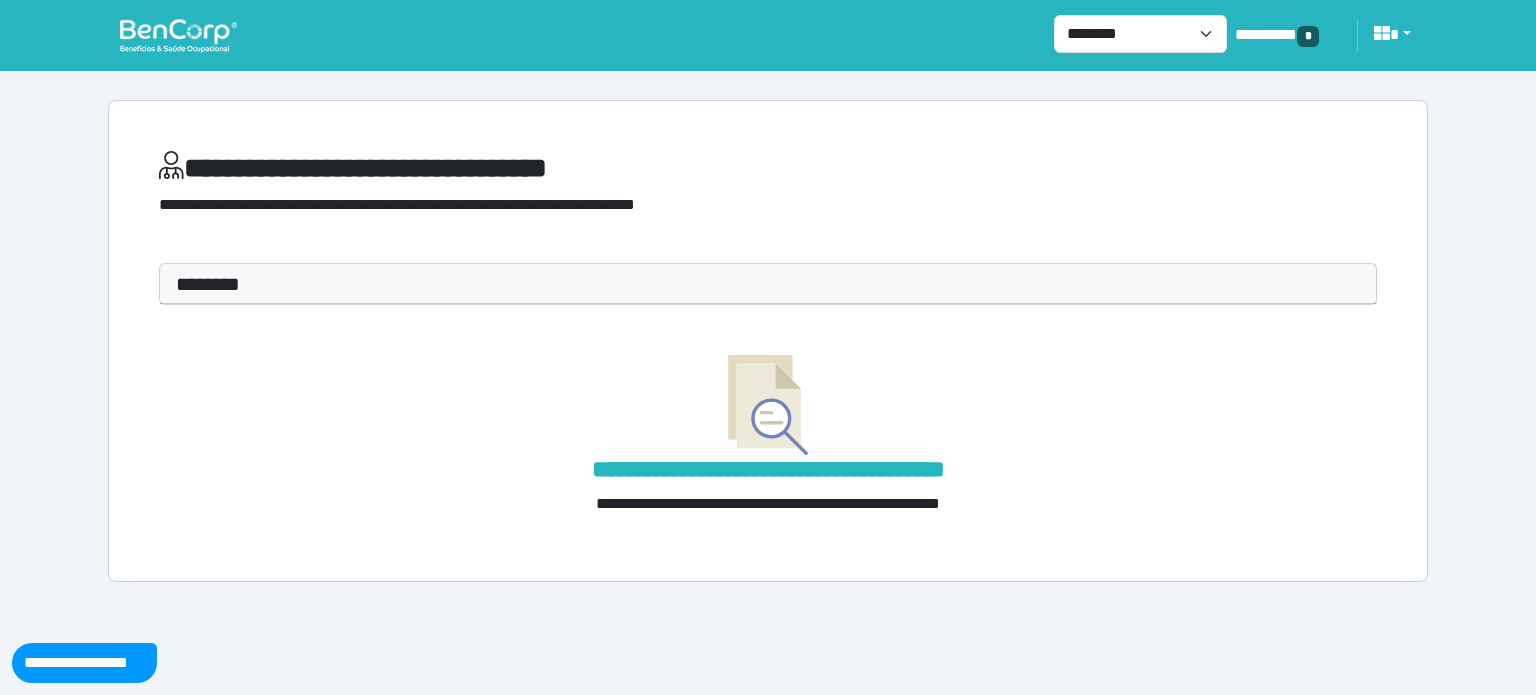 scroll, scrollTop: 0, scrollLeft: 0, axis: both 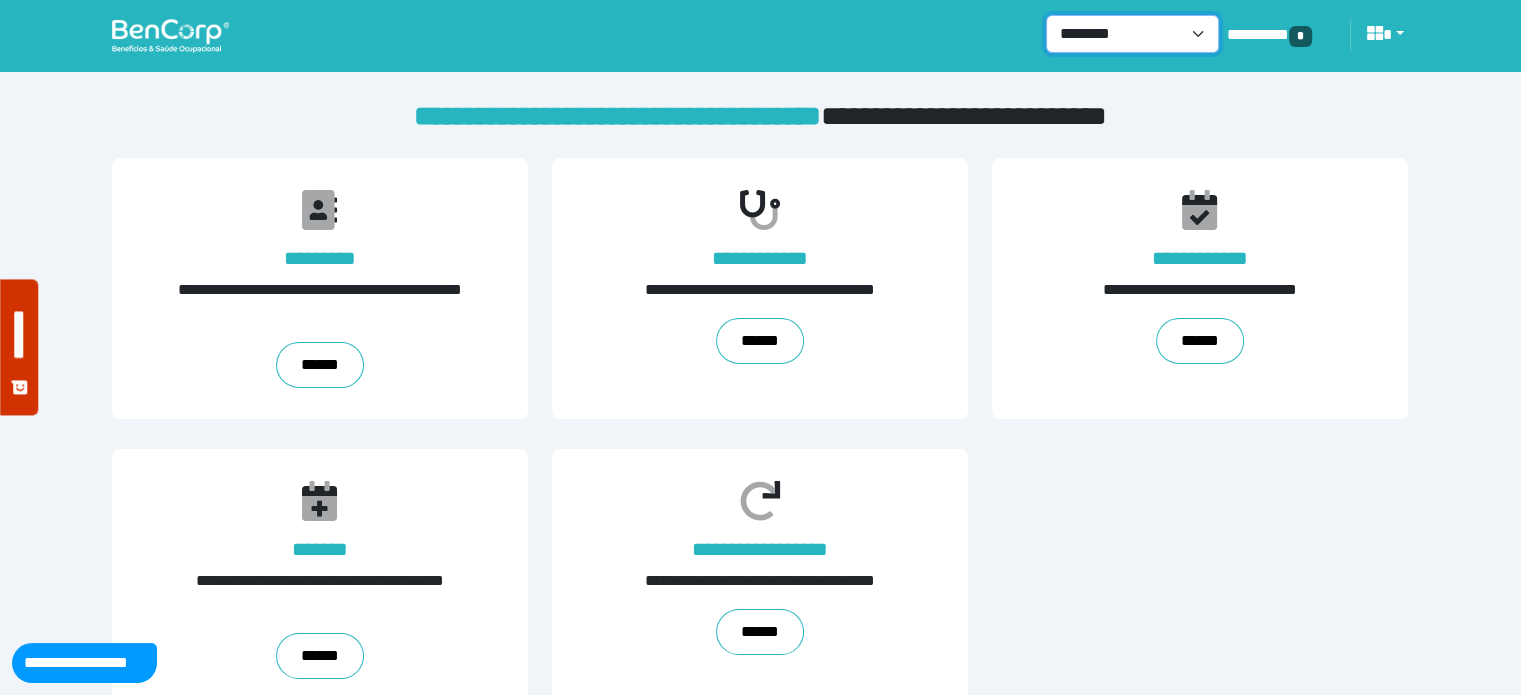 click on "**********" at bounding box center (1132, 34) 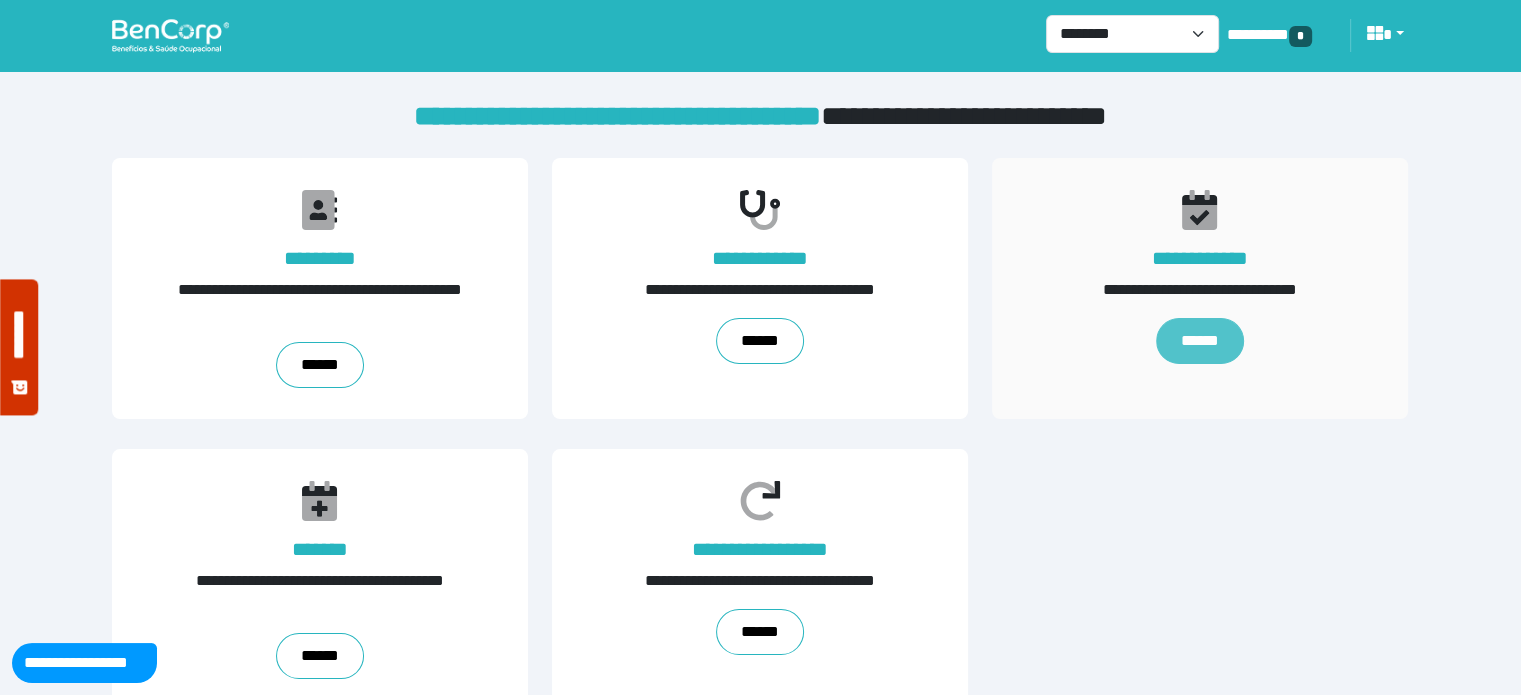 click on "******" at bounding box center (1200, 341) 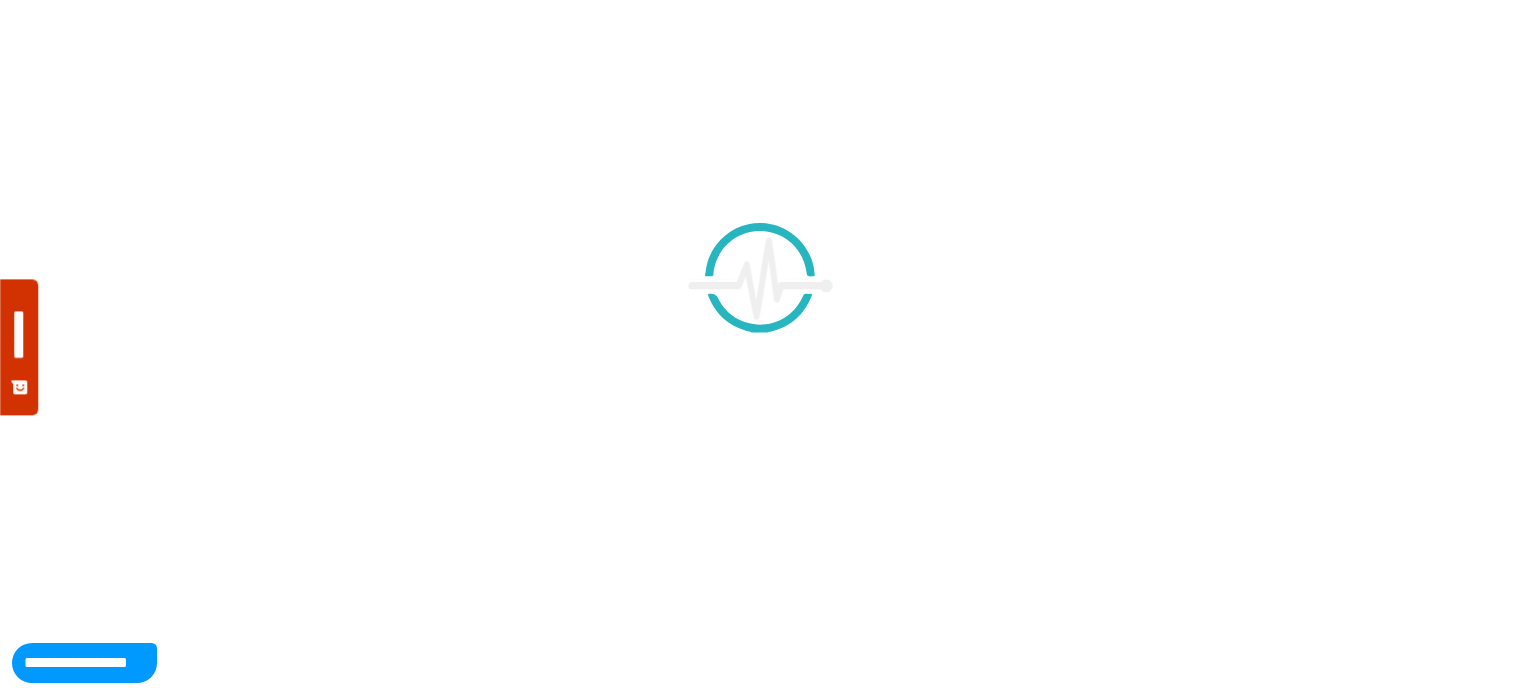 scroll, scrollTop: 0, scrollLeft: 0, axis: both 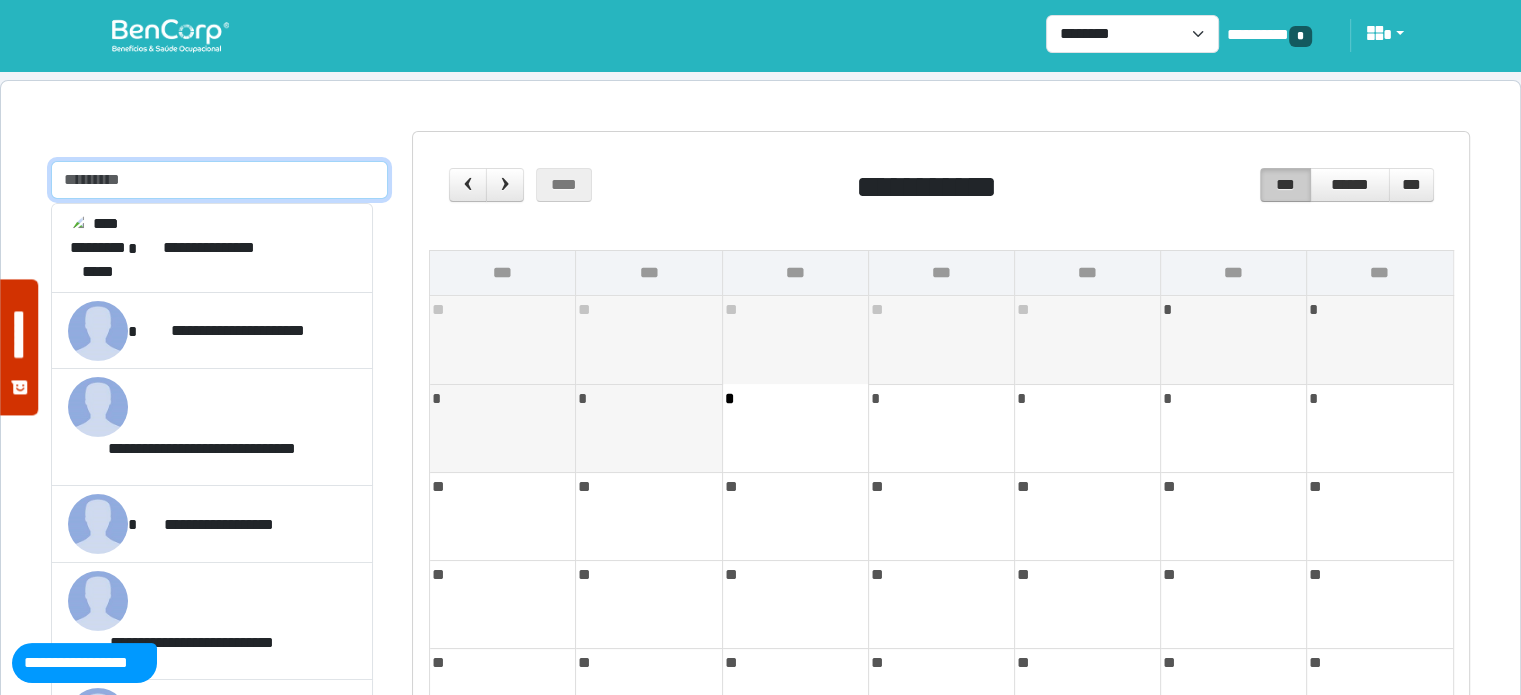 click at bounding box center (219, 180) 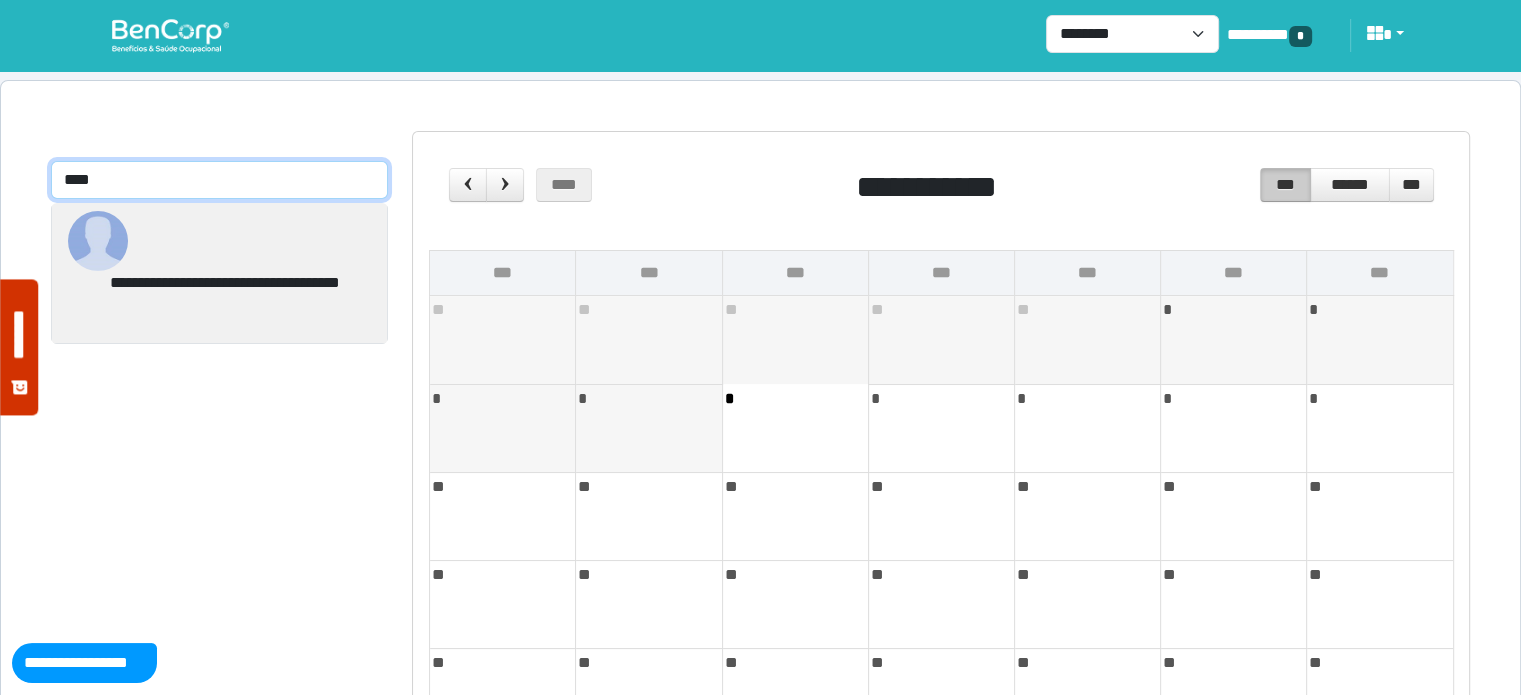 type on "****" 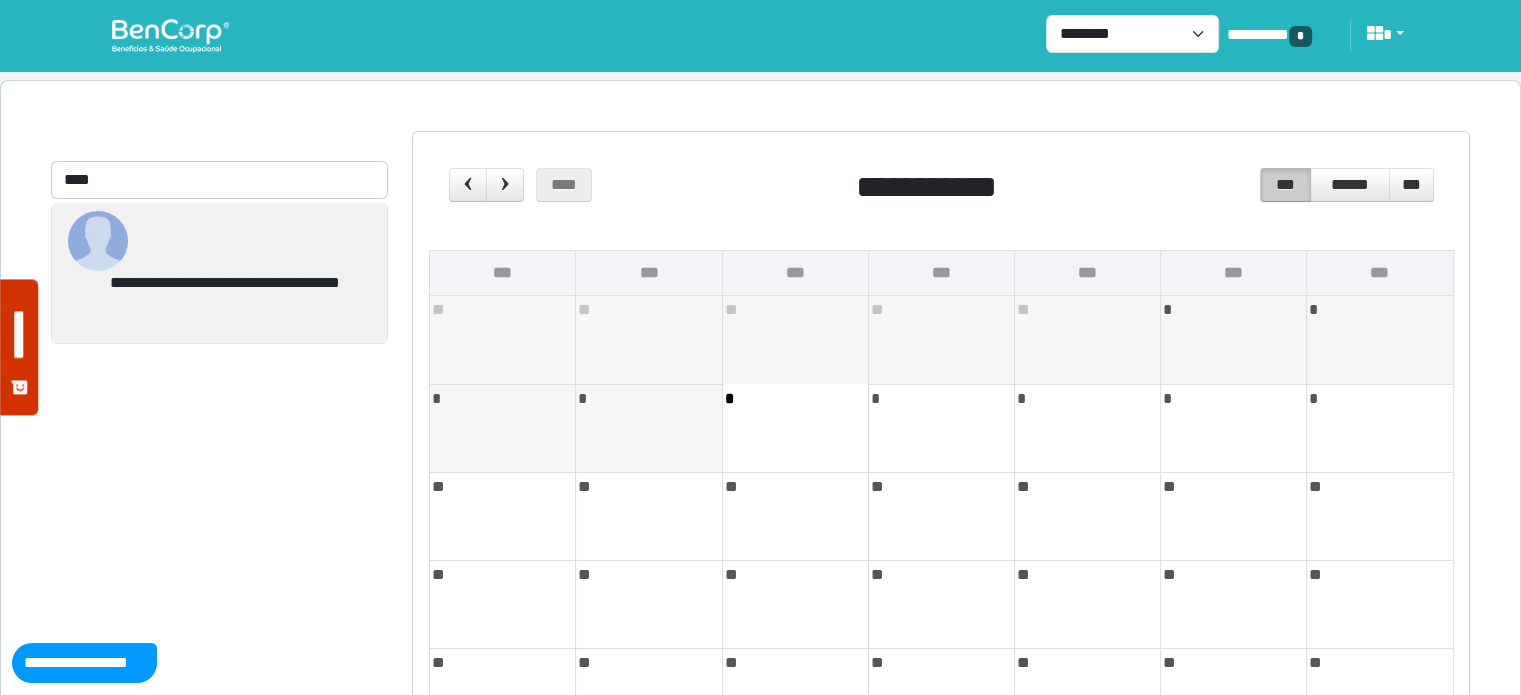 click on "**********" at bounding box center (219, 273) 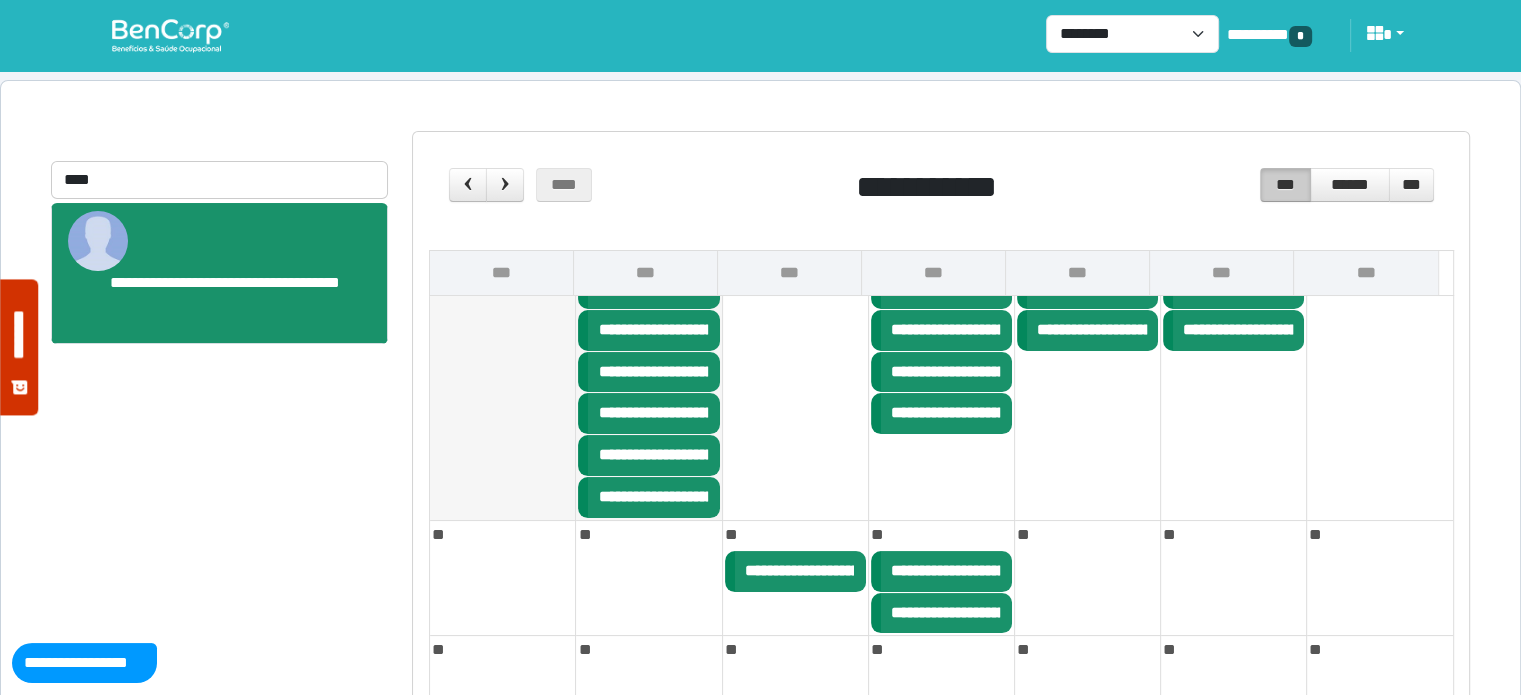 scroll, scrollTop: 208, scrollLeft: 0, axis: vertical 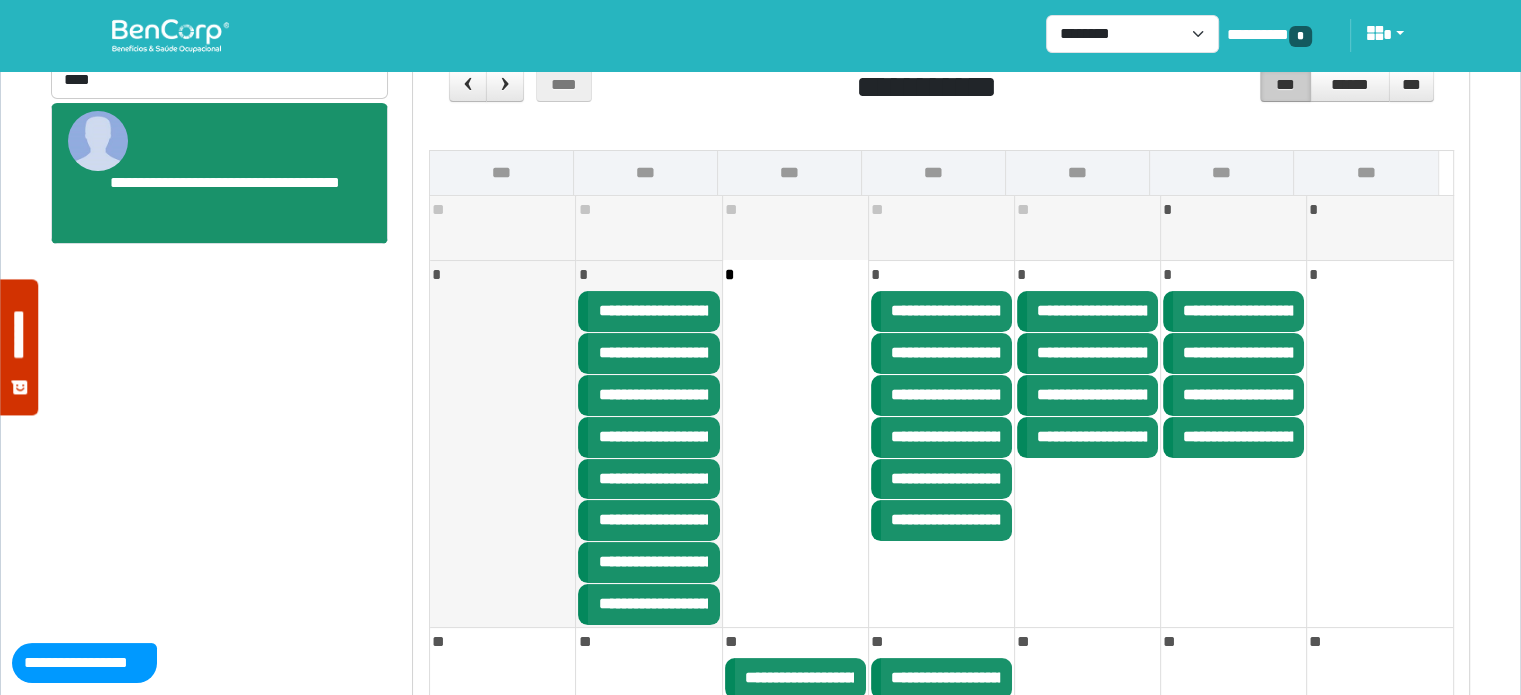 click at bounding box center (170, 35) 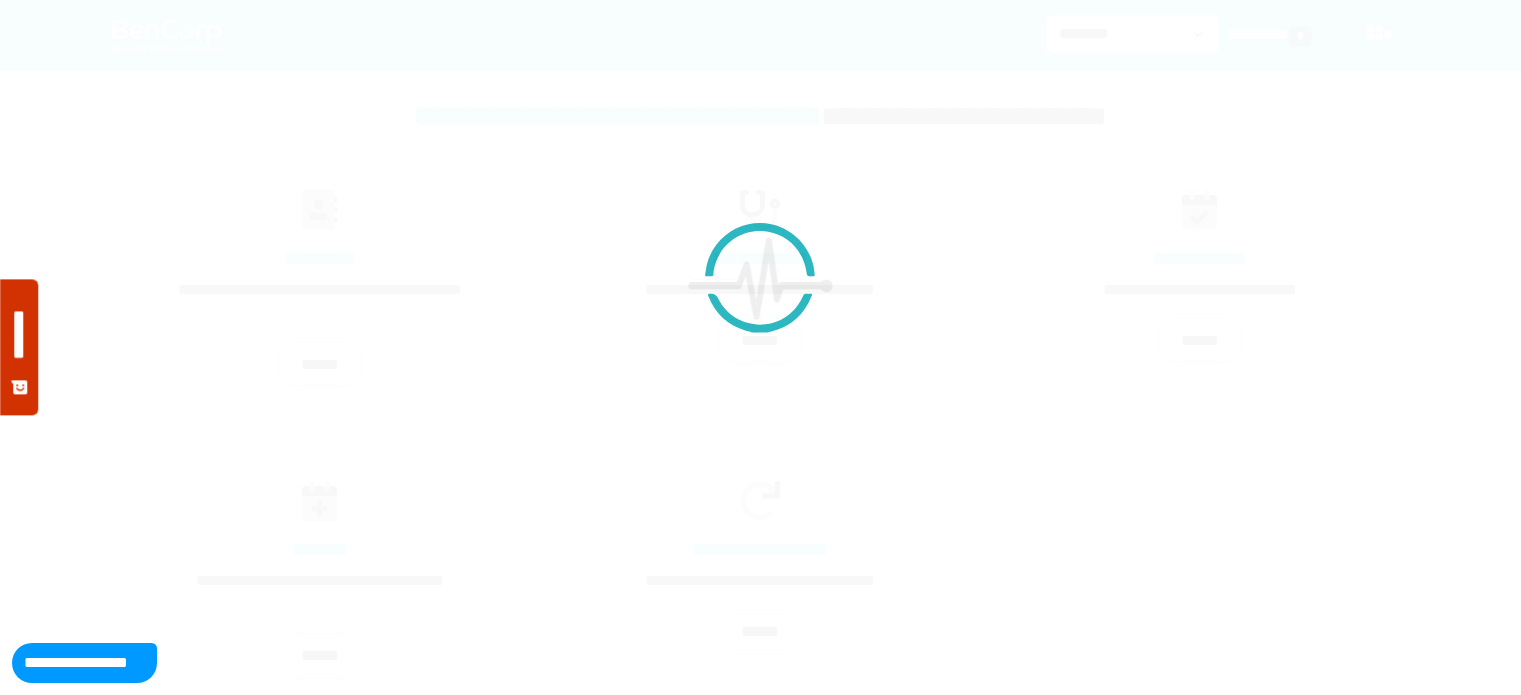 scroll, scrollTop: 0, scrollLeft: 0, axis: both 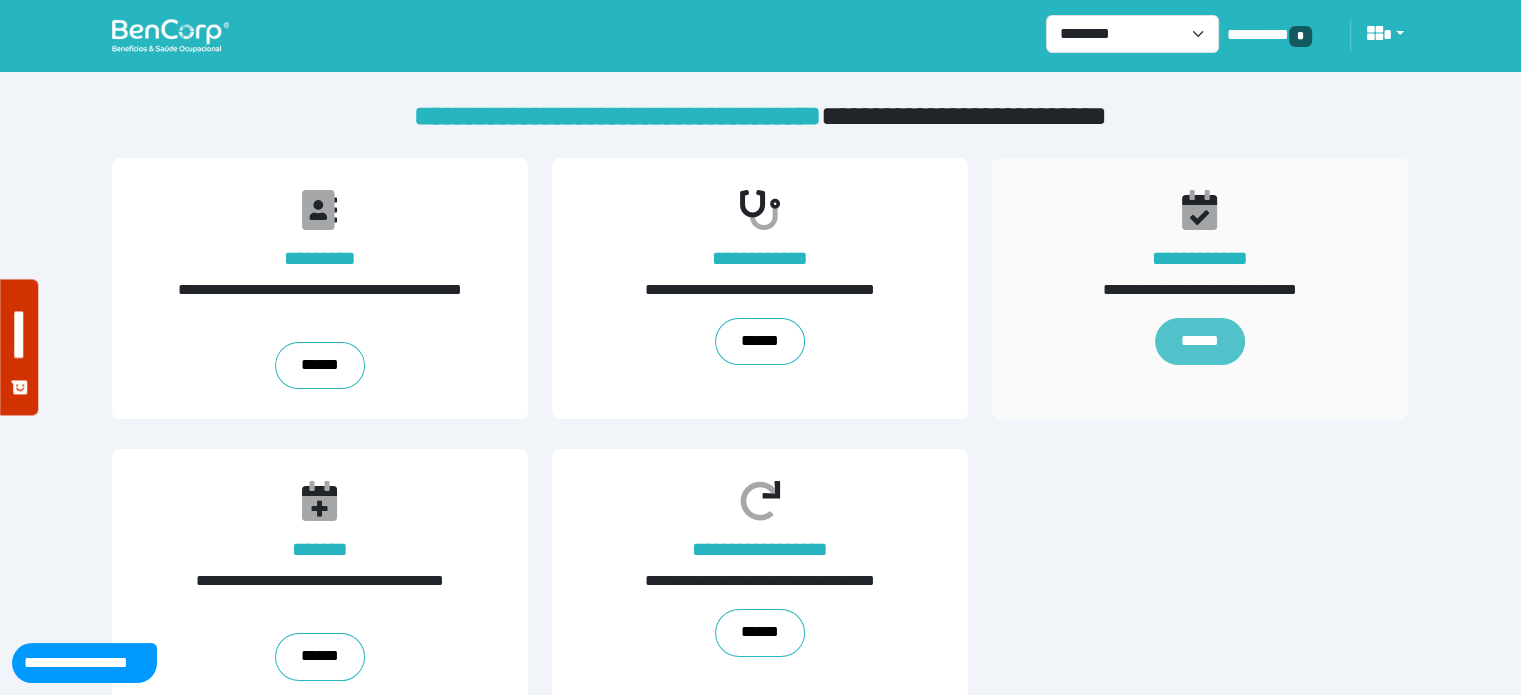 click on "******" at bounding box center (1200, 342) 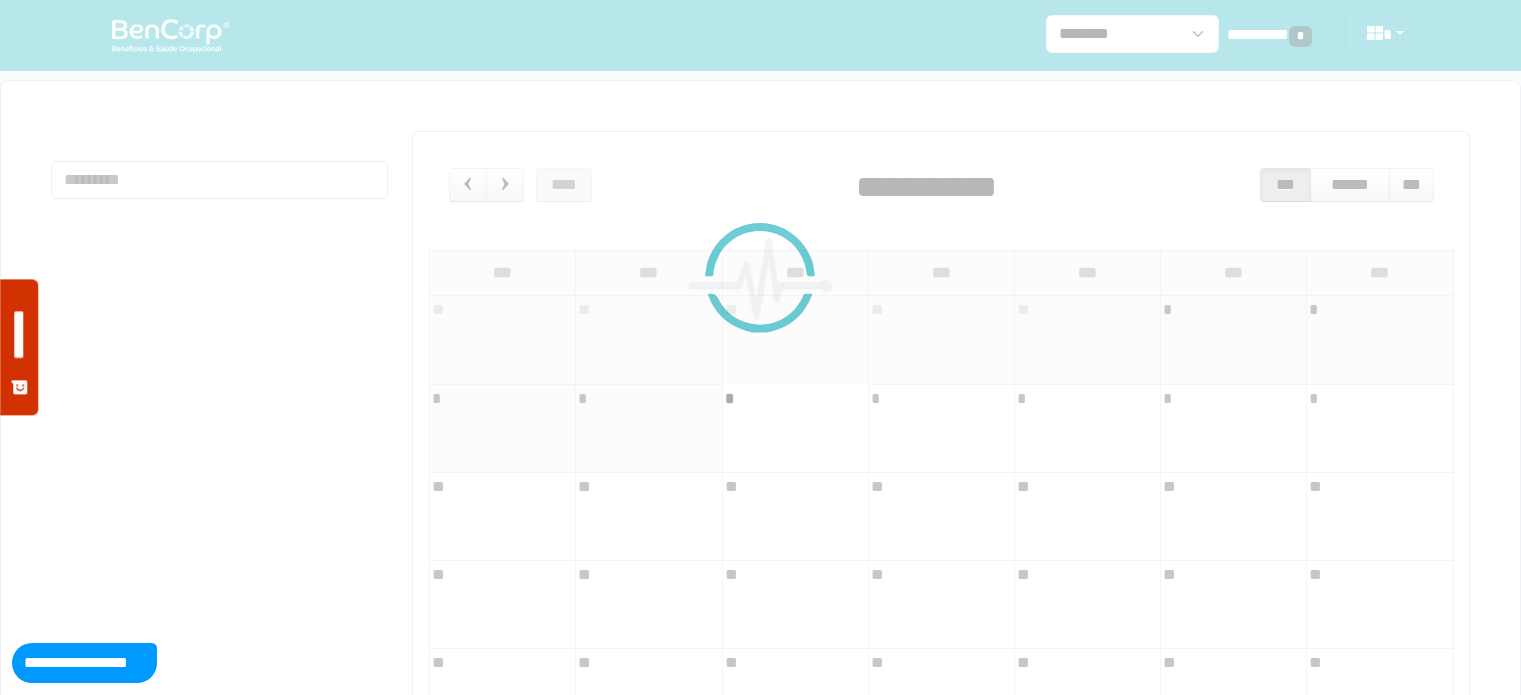 scroll, scrollTop: 0, scrollLeft: 0, axis: both 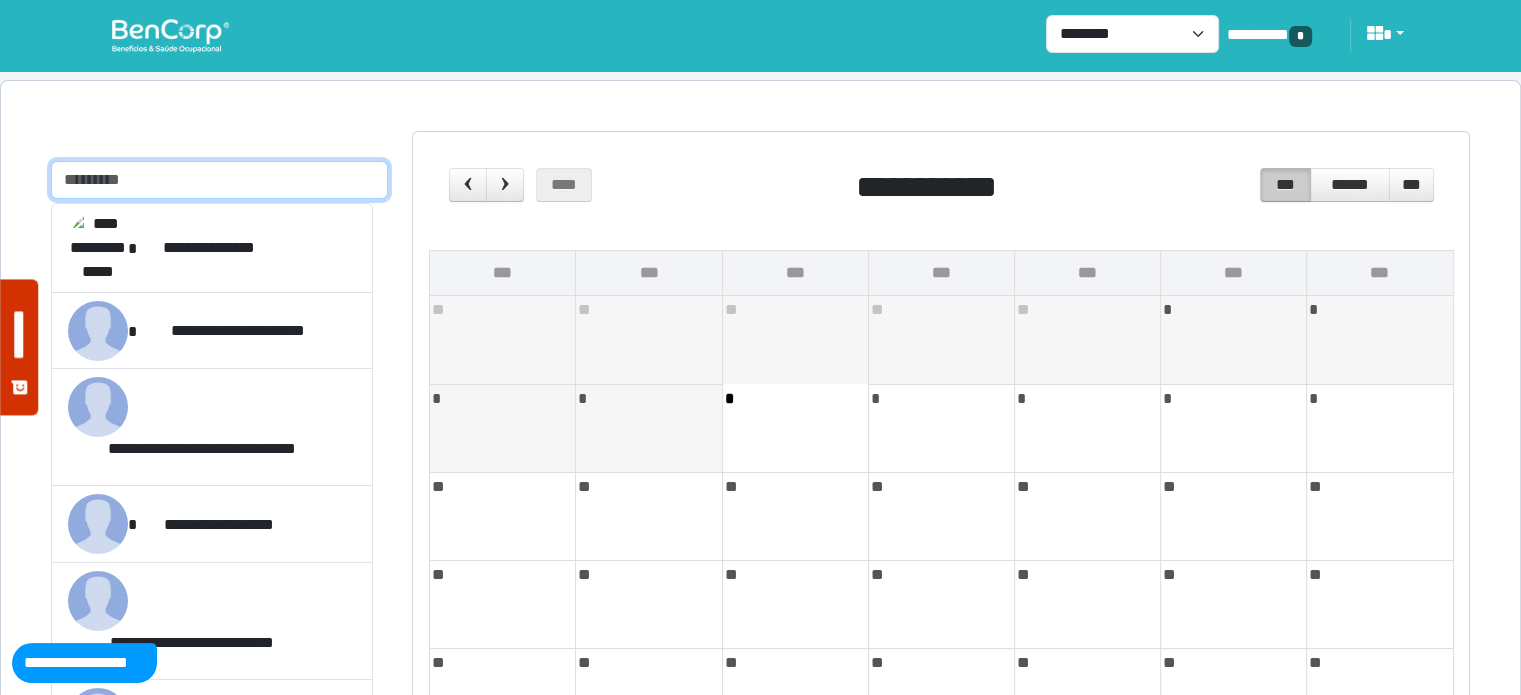 click at bounding box center (219, 180) 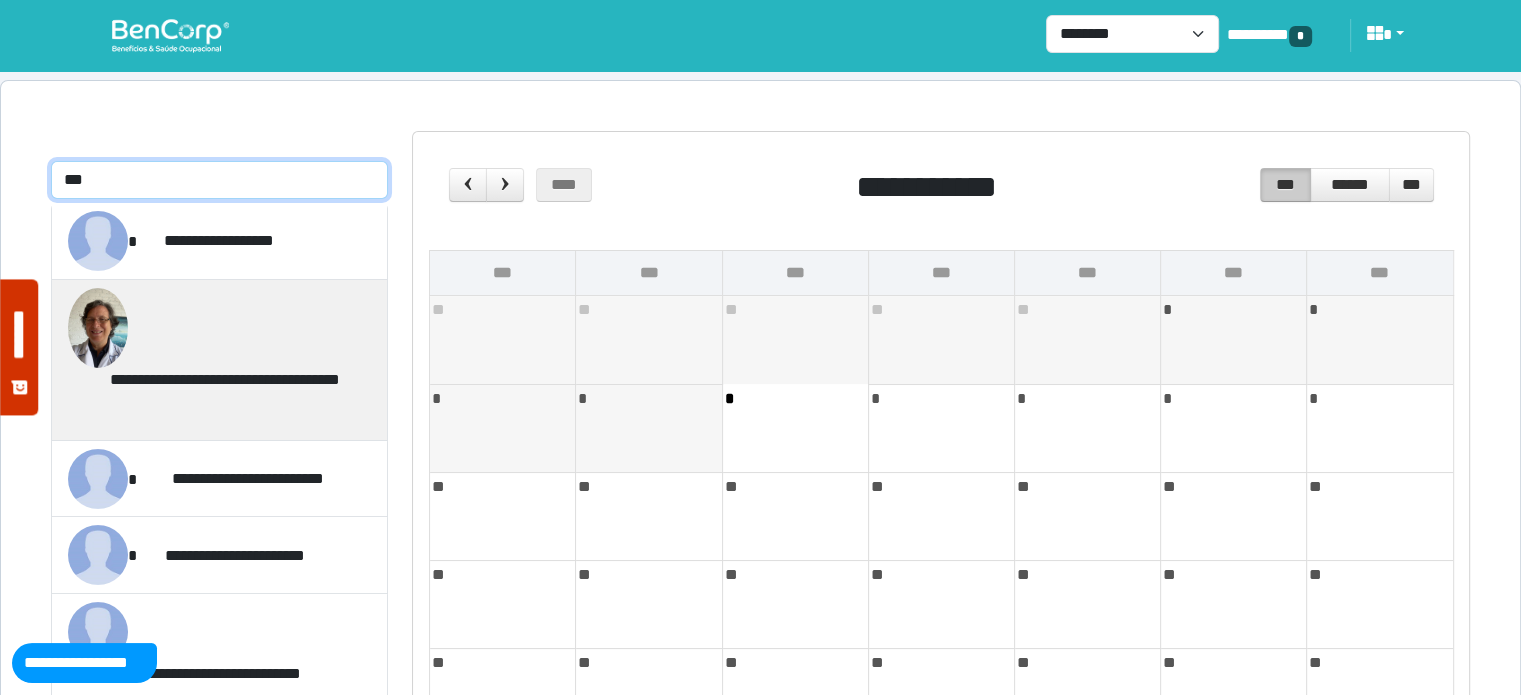 type on "***" 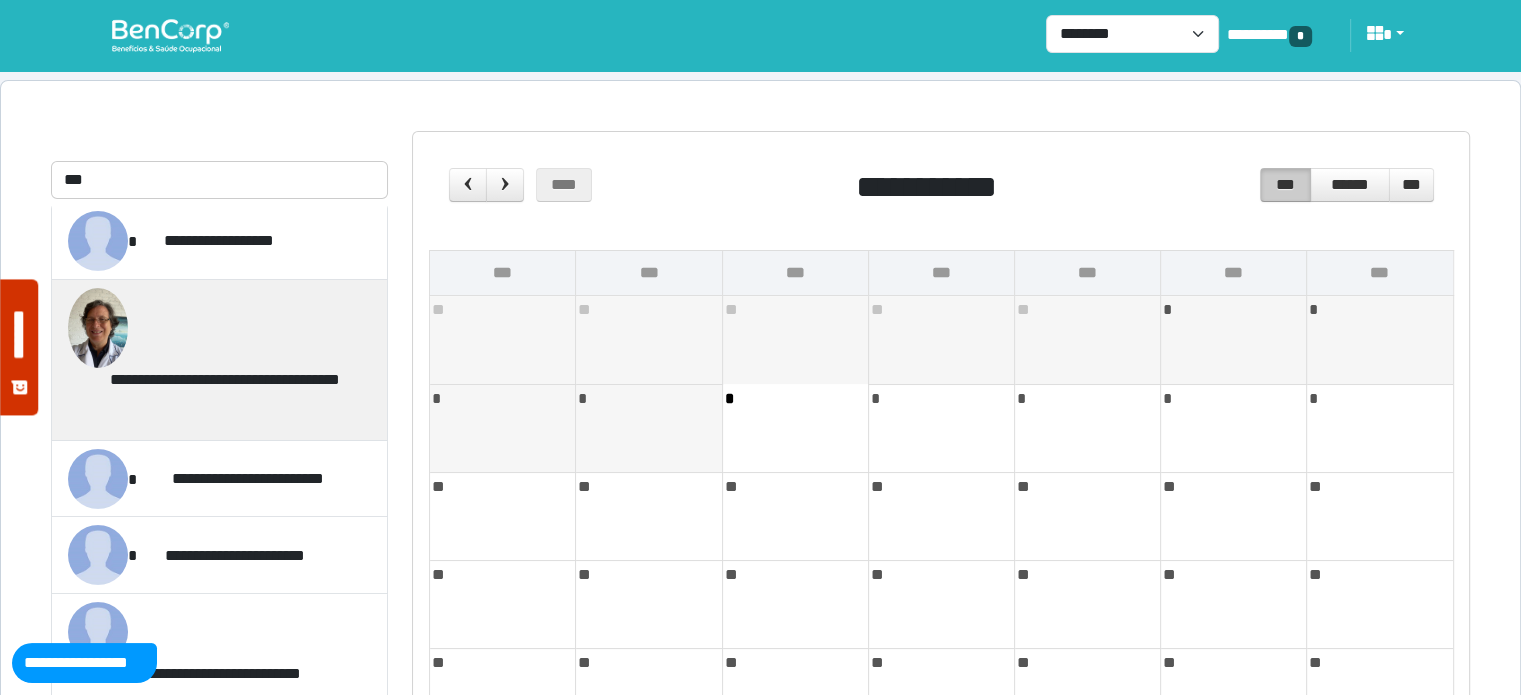 click on "**********" at bounding box center [224, 392] 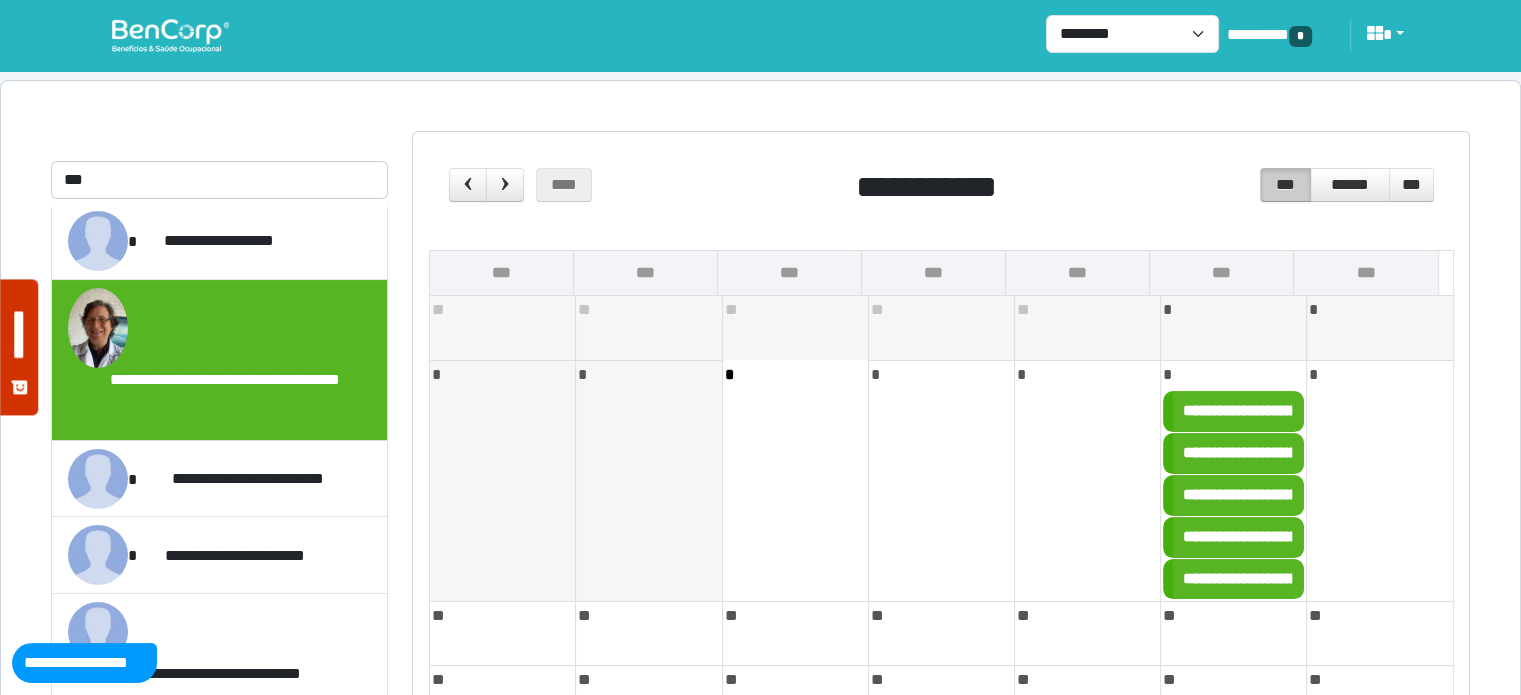 click on "**********" at bounding box center (941, 191) 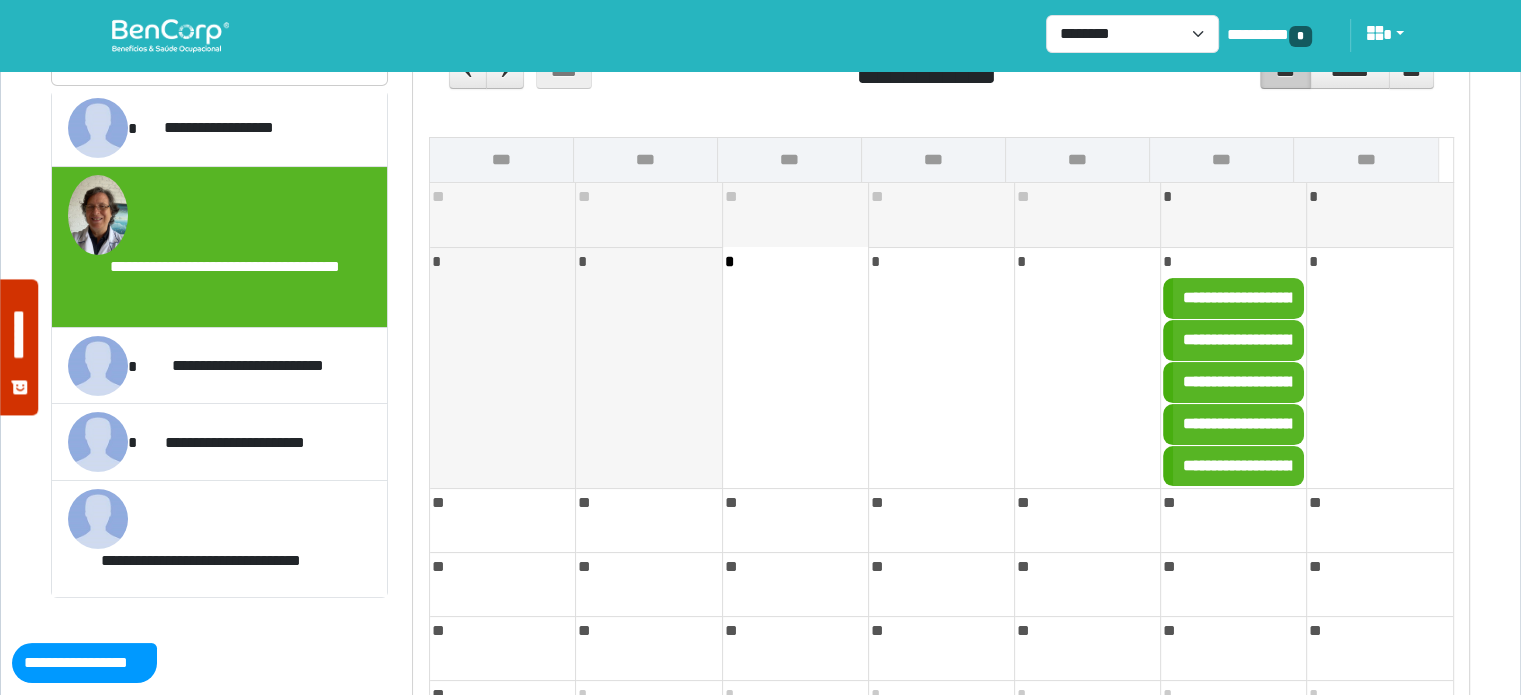 scroll, scrollTop: 200, scrollLeft: 0, axis: vertical 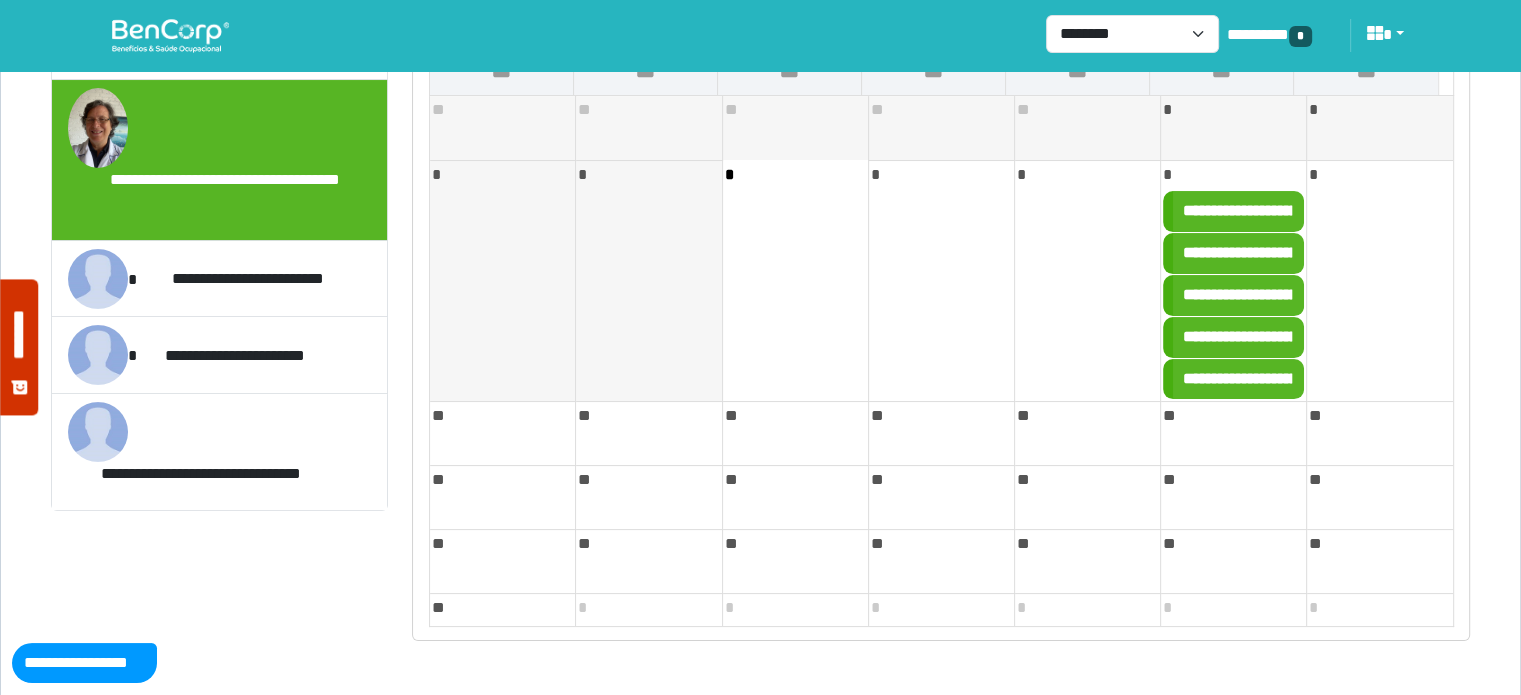 click on "**********" at bounding box center (1394, 336) 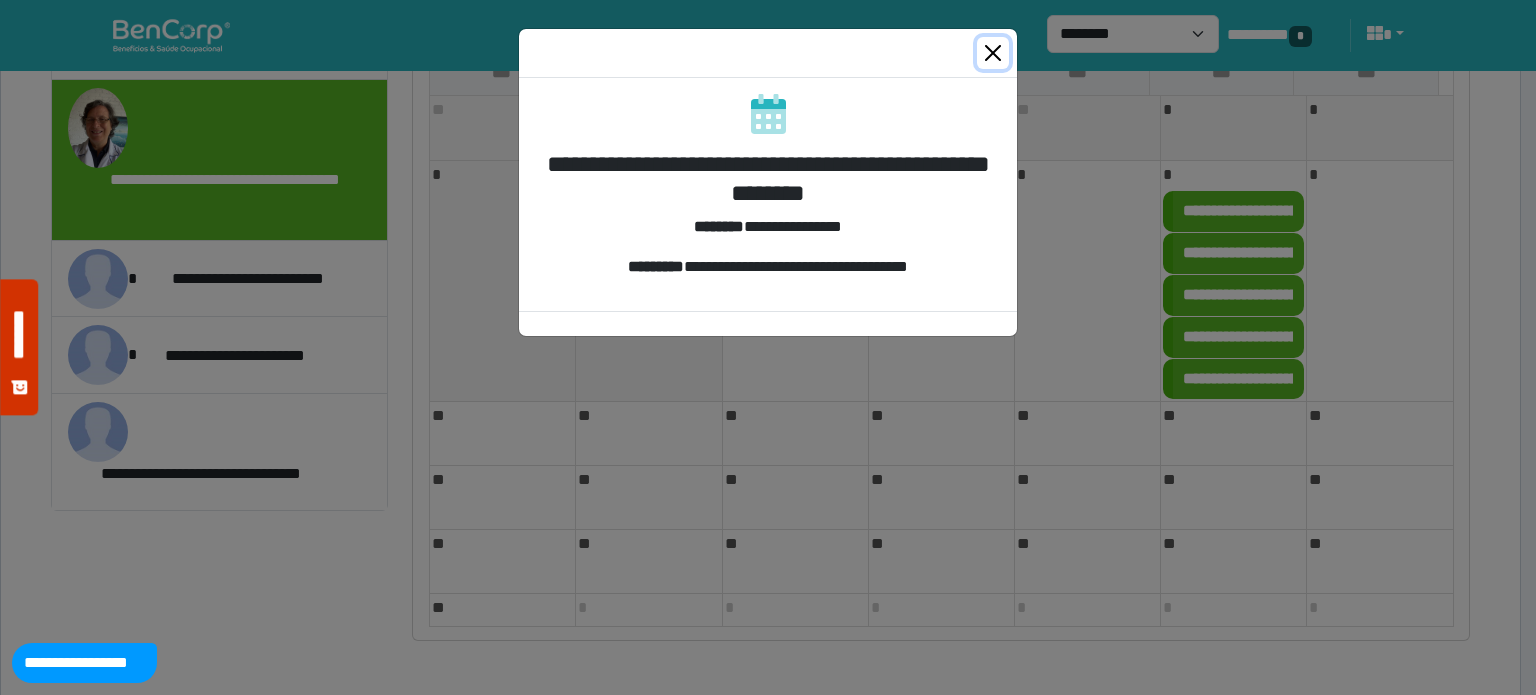 click at bounding box center (993, 53) 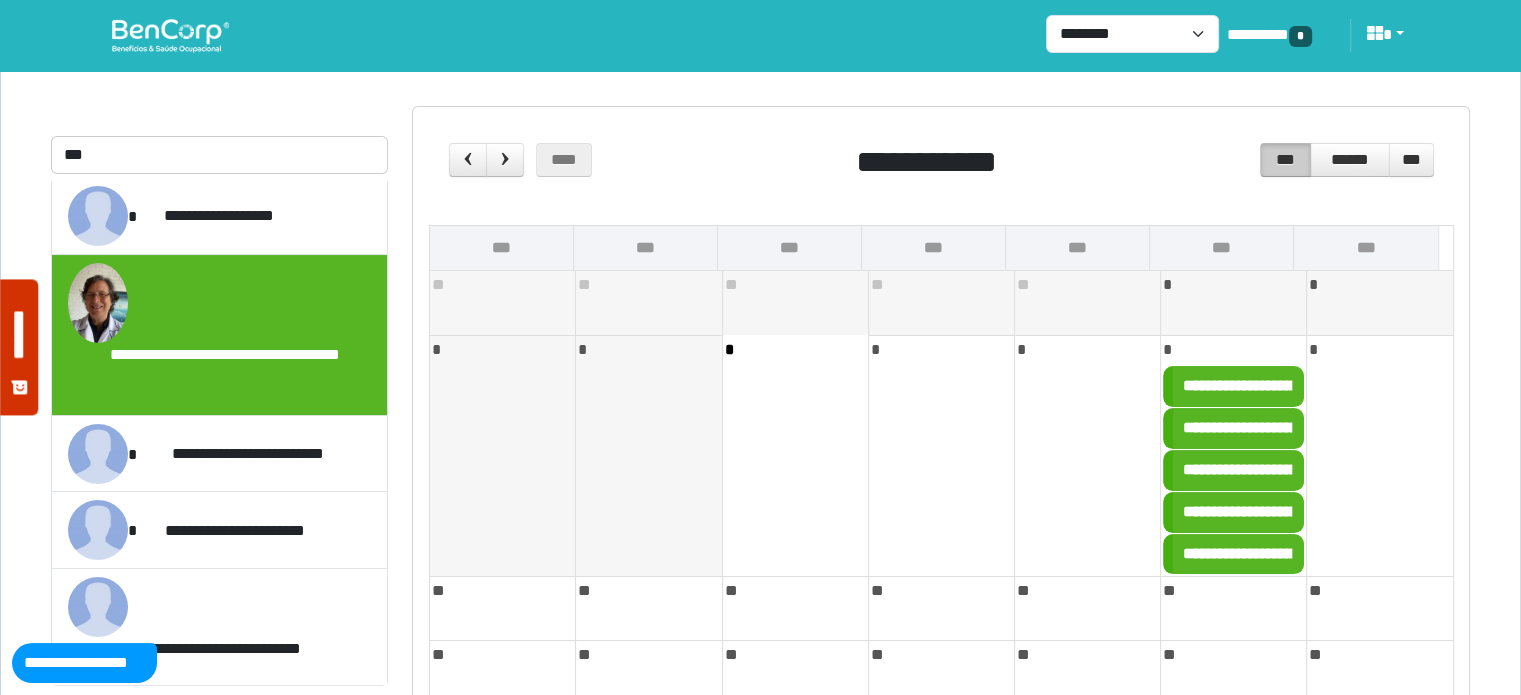 scroll, scrollTop: 0, scrollLeft: 0, axis: both 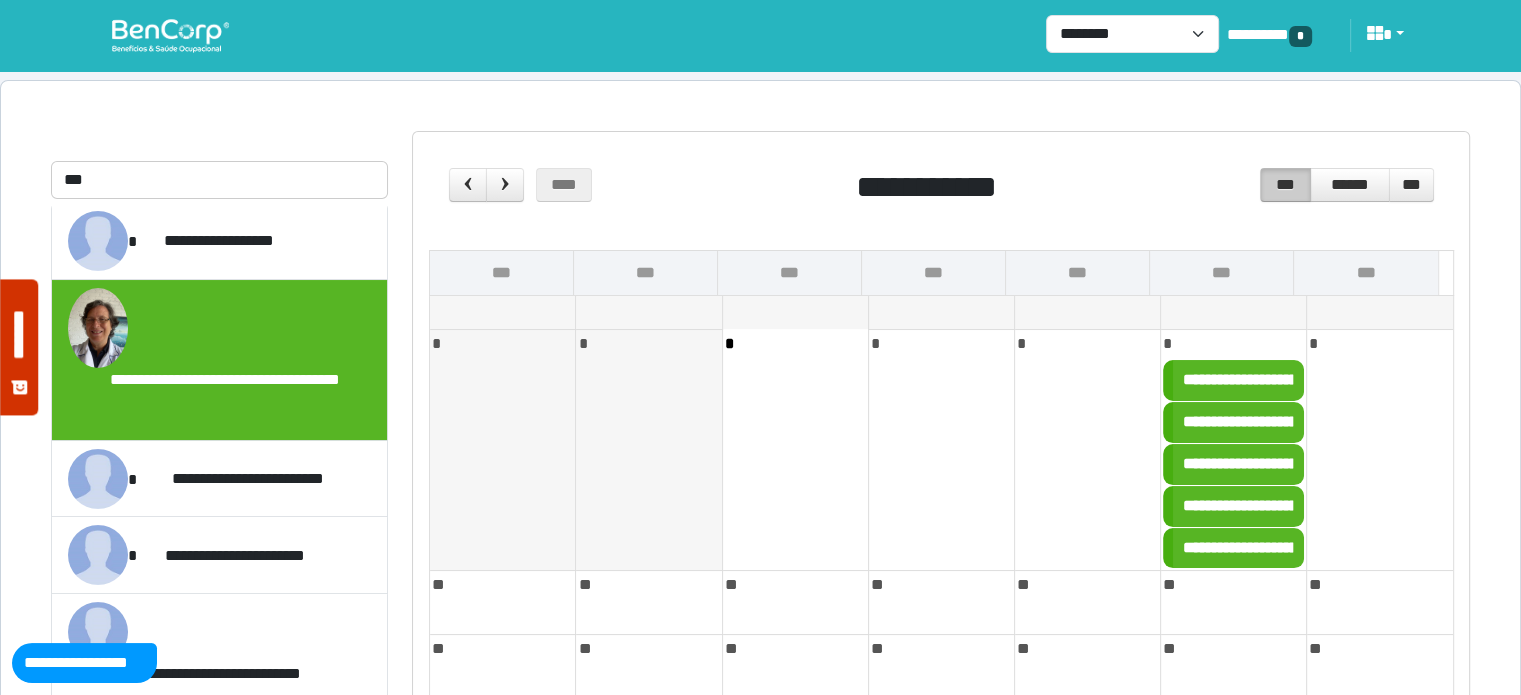 click on "*****" at bounding box center (1198, 547) 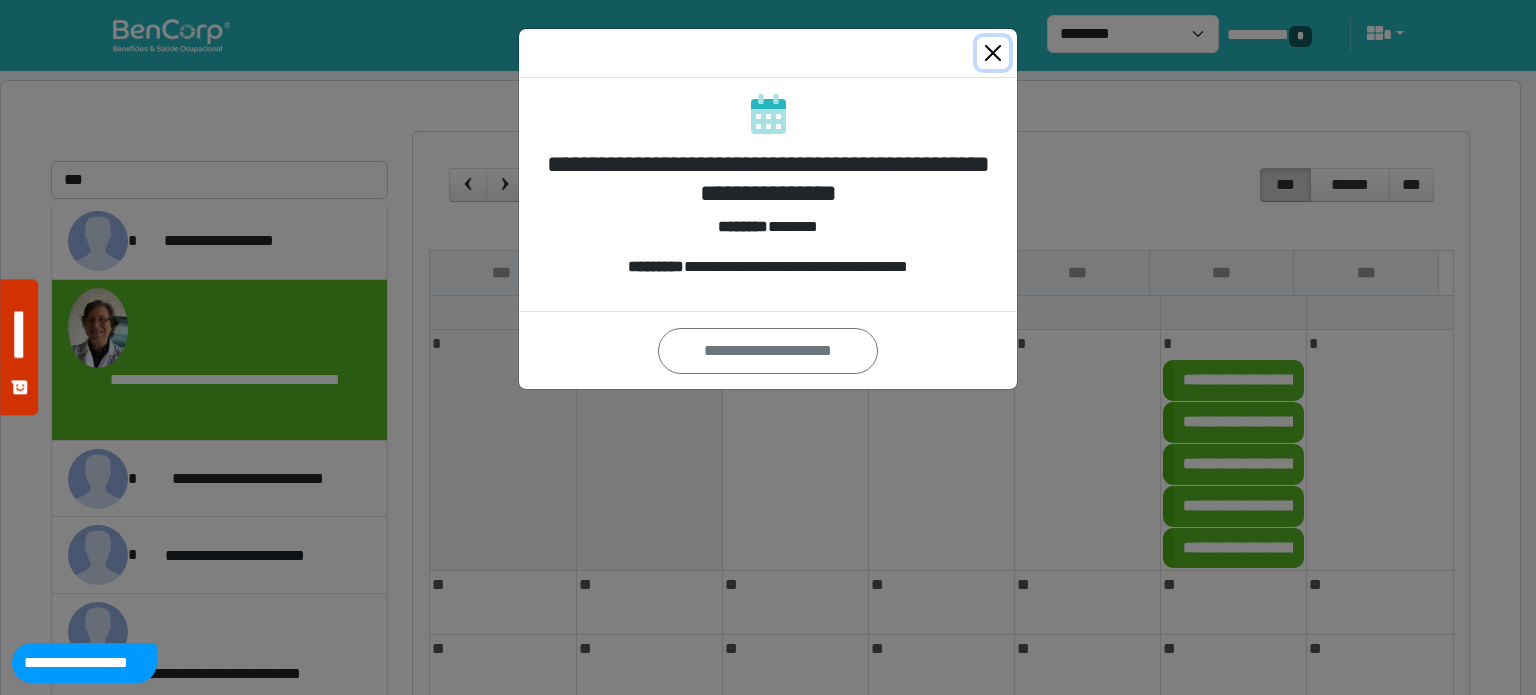 click at bounding box center [993, 53] 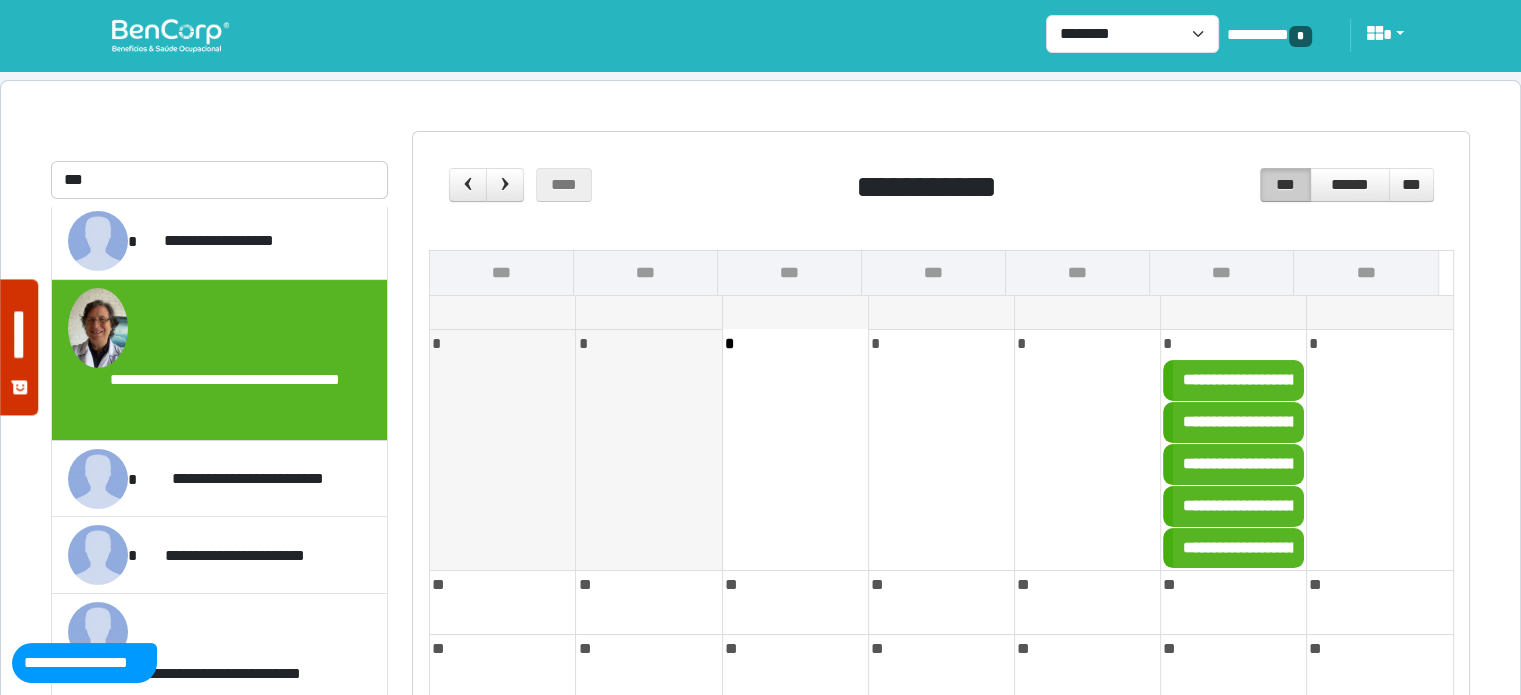 click on "**********" at bounding box center [1442, 463] 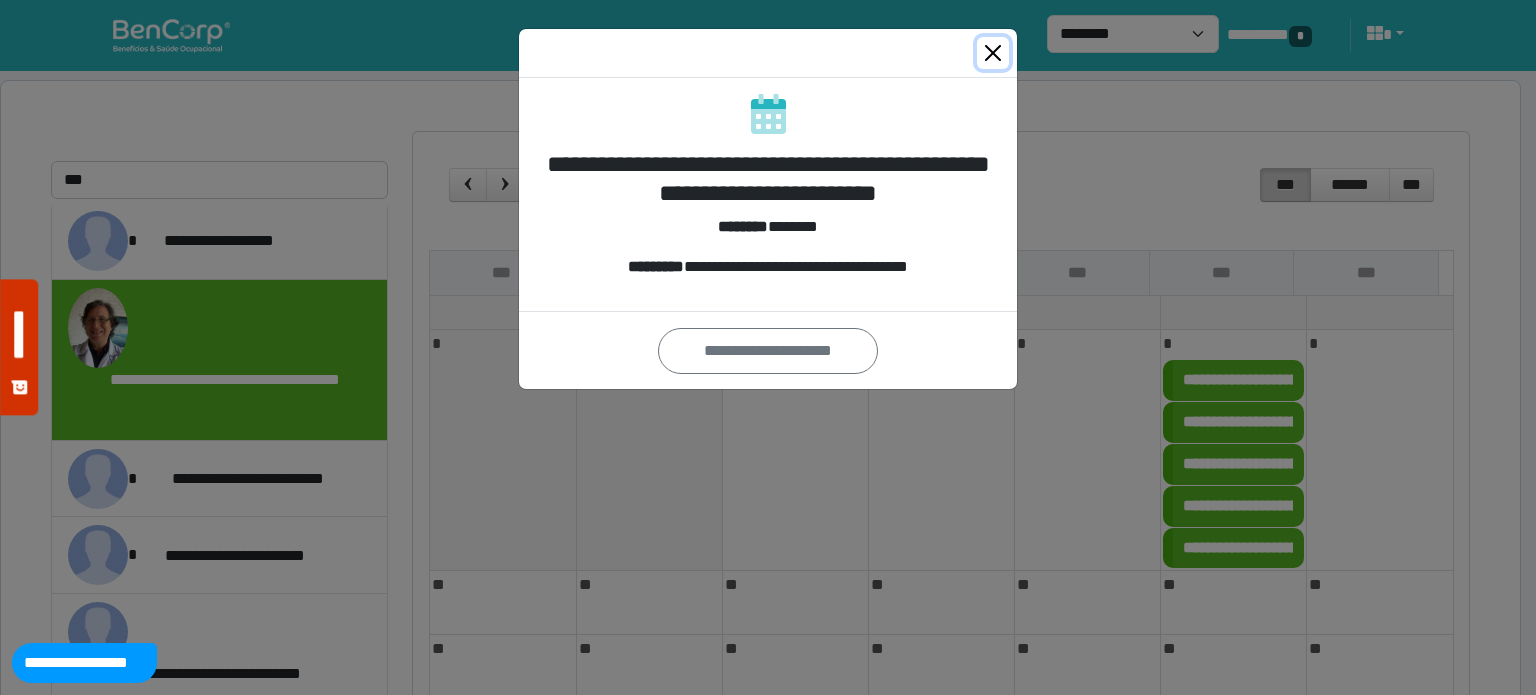 click at bounding box center (993, 53) 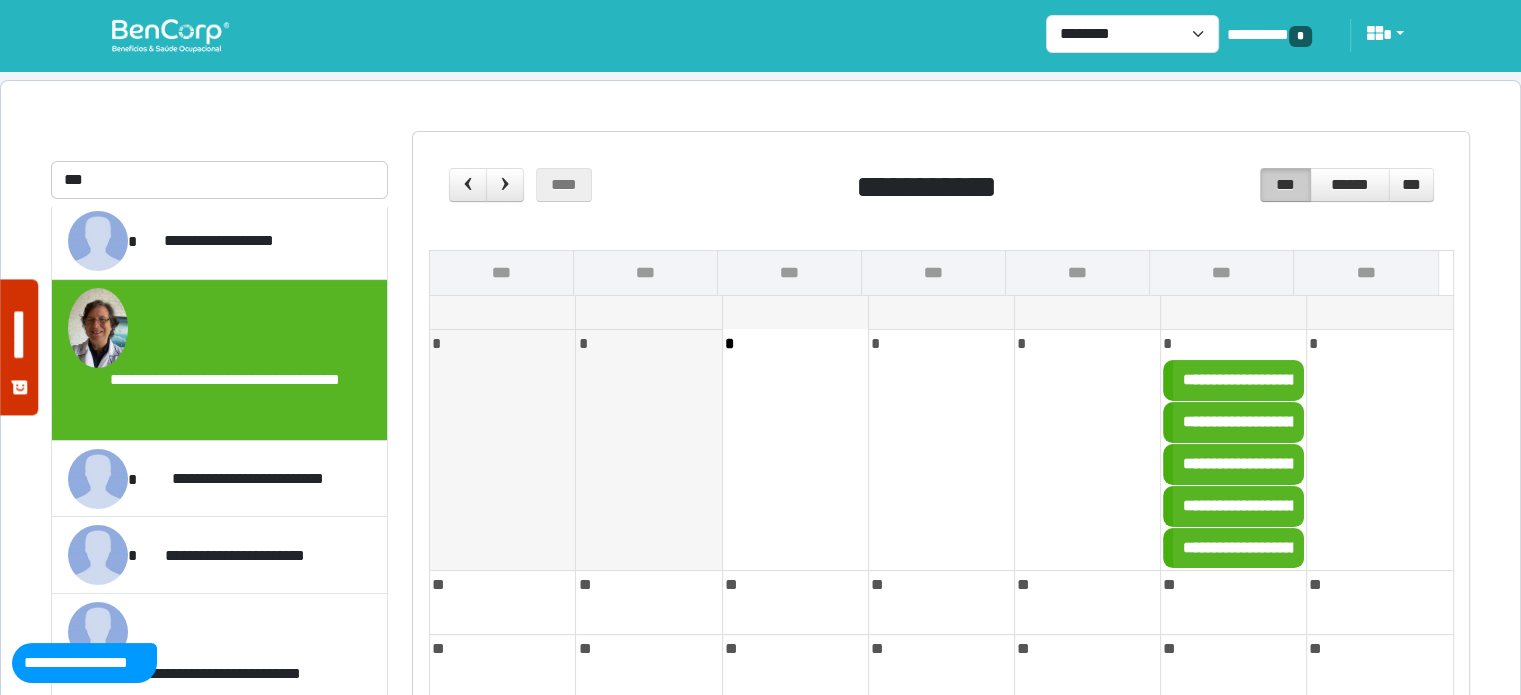click on "**********" at bounding box center [1394, 505] 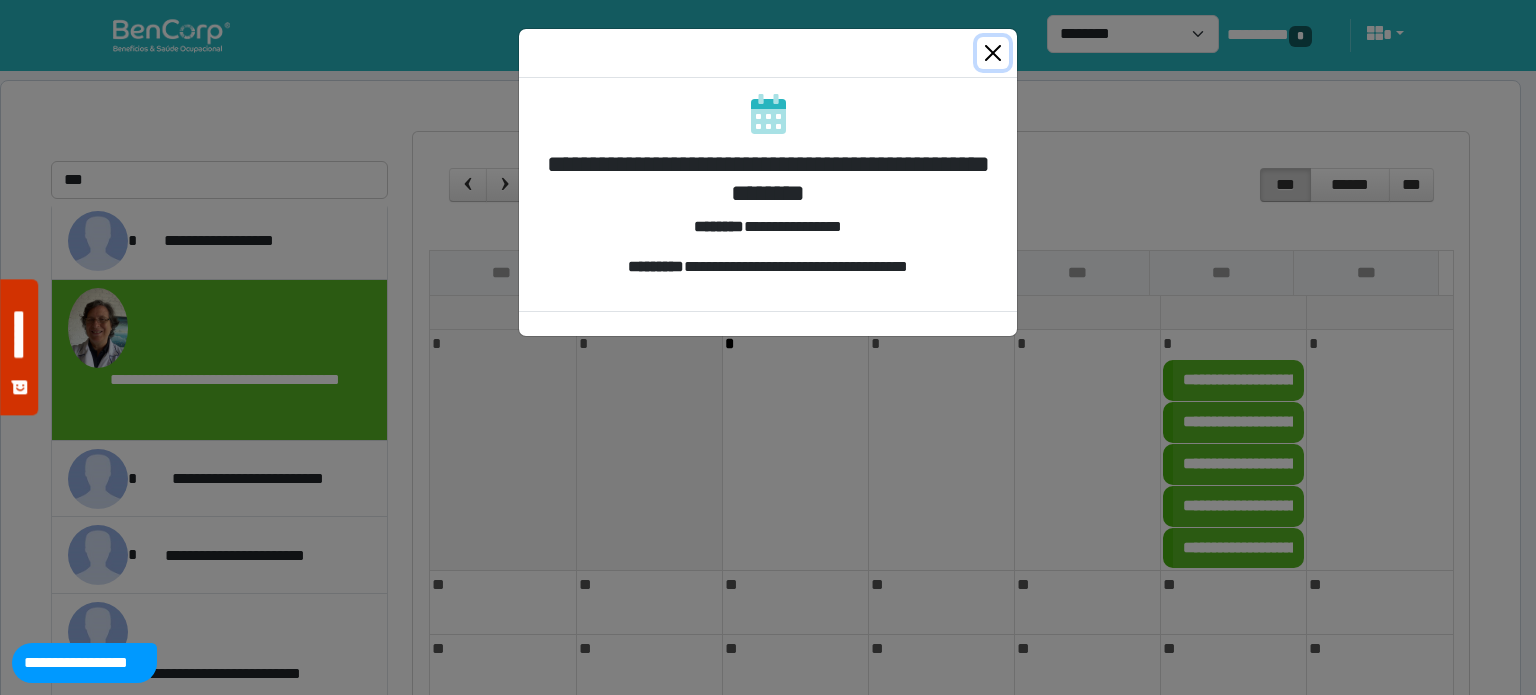 click at bounding box center (993, 53) 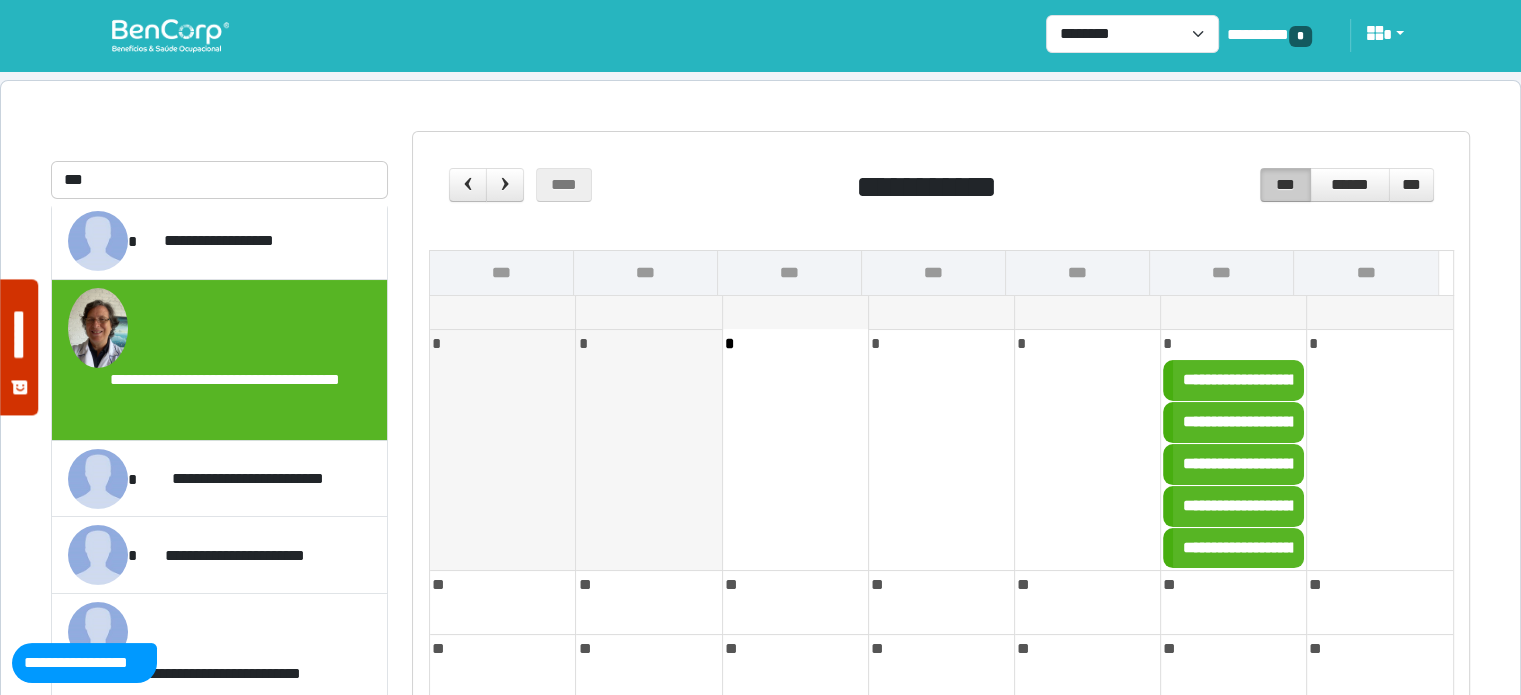 click on "**********" at bounding box center [1394, 505] 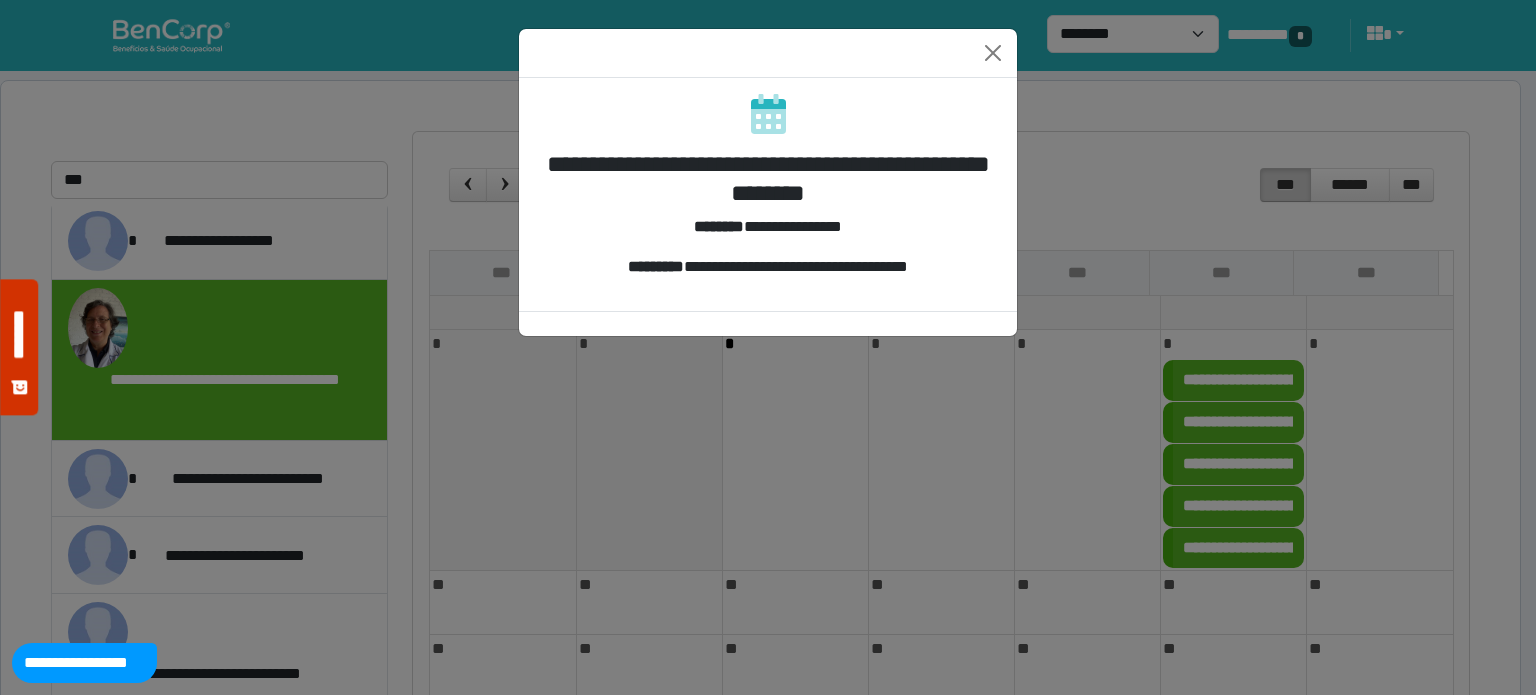 drag, startPoint x: 1226, startPoint y: 148, endPoint x: 1040, endPoint y: 99, distance: 192.34604 